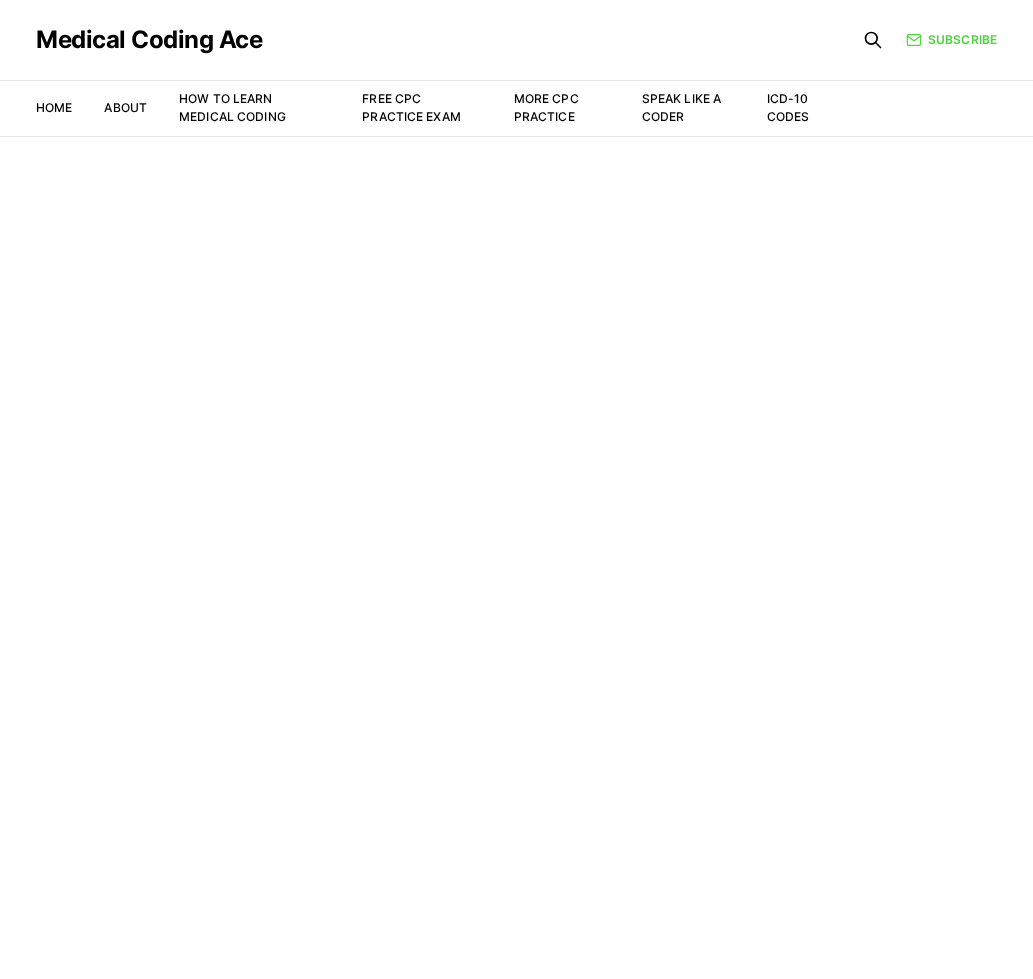 scroll, scrollTop: 0, scrollLeft: 0, axis: both 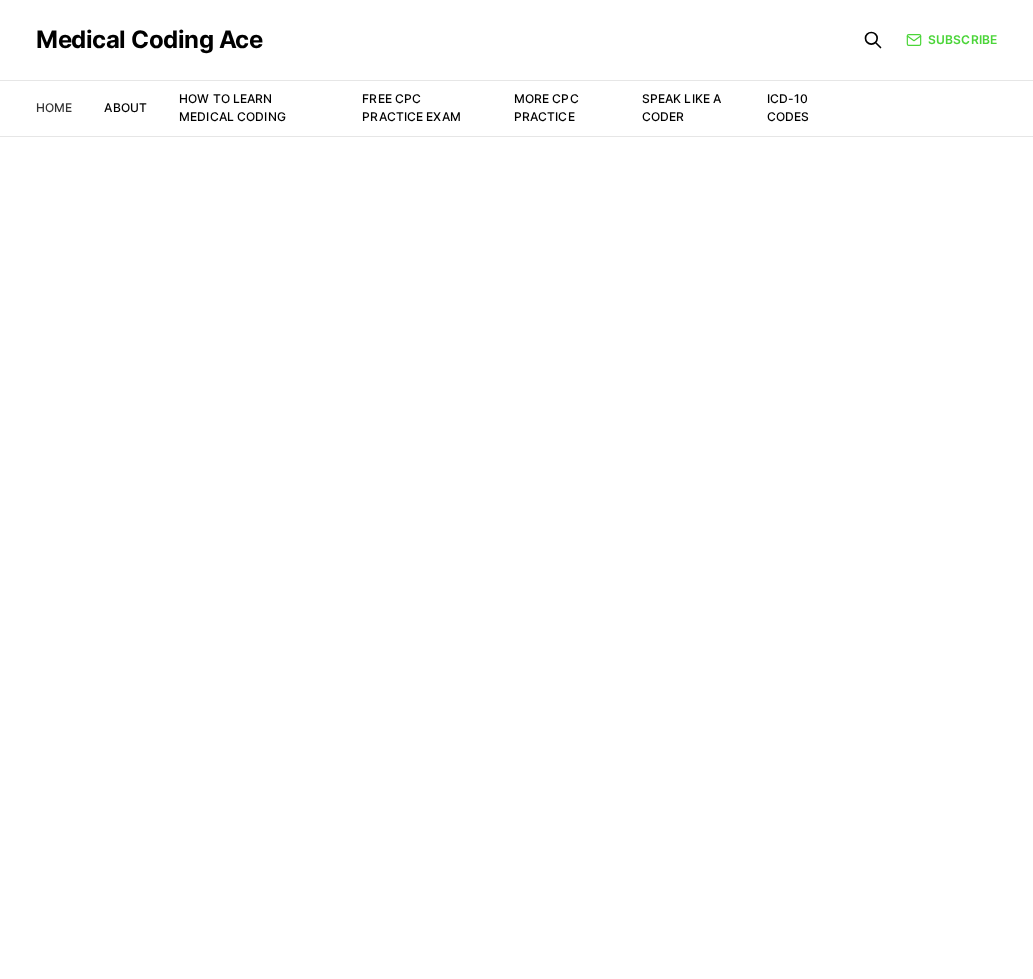 click on "Home" at bounding box center [54, 107] 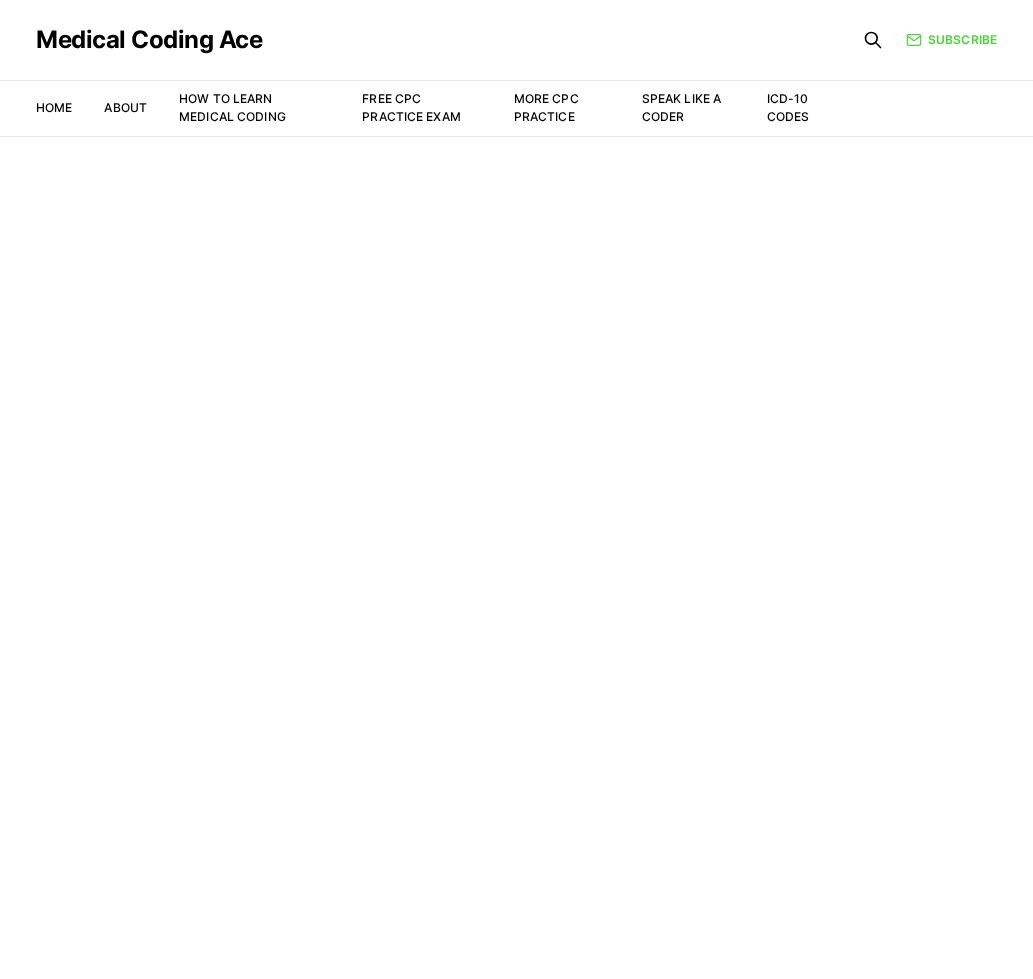 click on "Home
About
How to Learn Medical Coding
Free CPC Practice Exam
More CPC Practice
Speak Like a Coder
ICD-10 Codes" at bounding box center [434, 108] 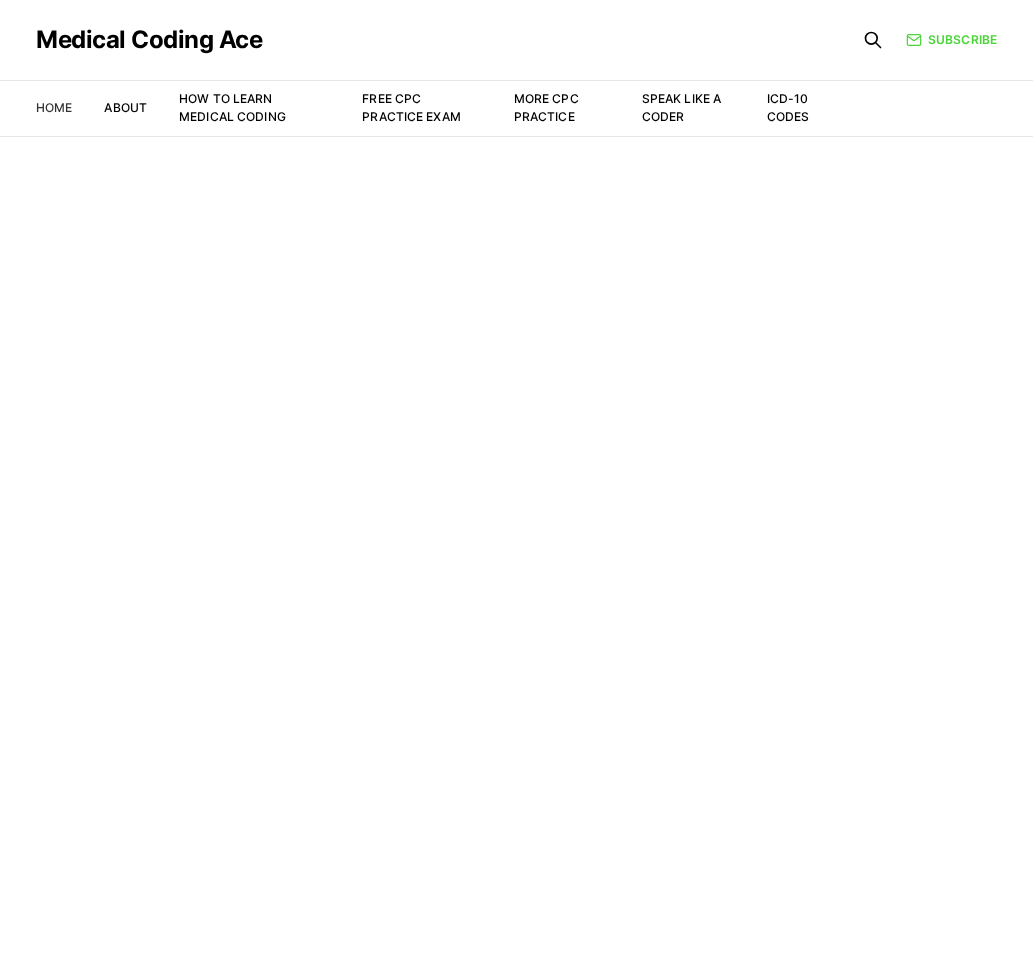 click on "Home" at bounding box center [54, 107] 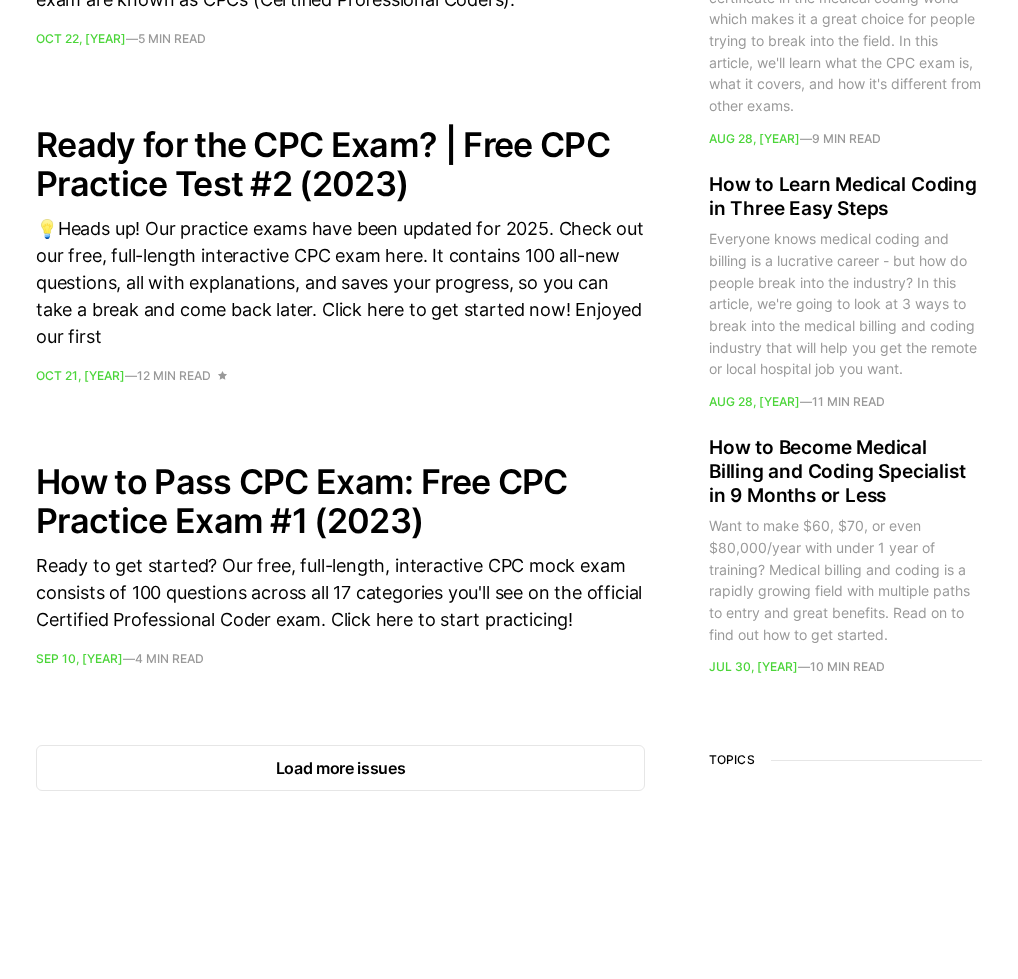 scroll, scrollTop: 3000, scrollLeft: 0, axis: vertical 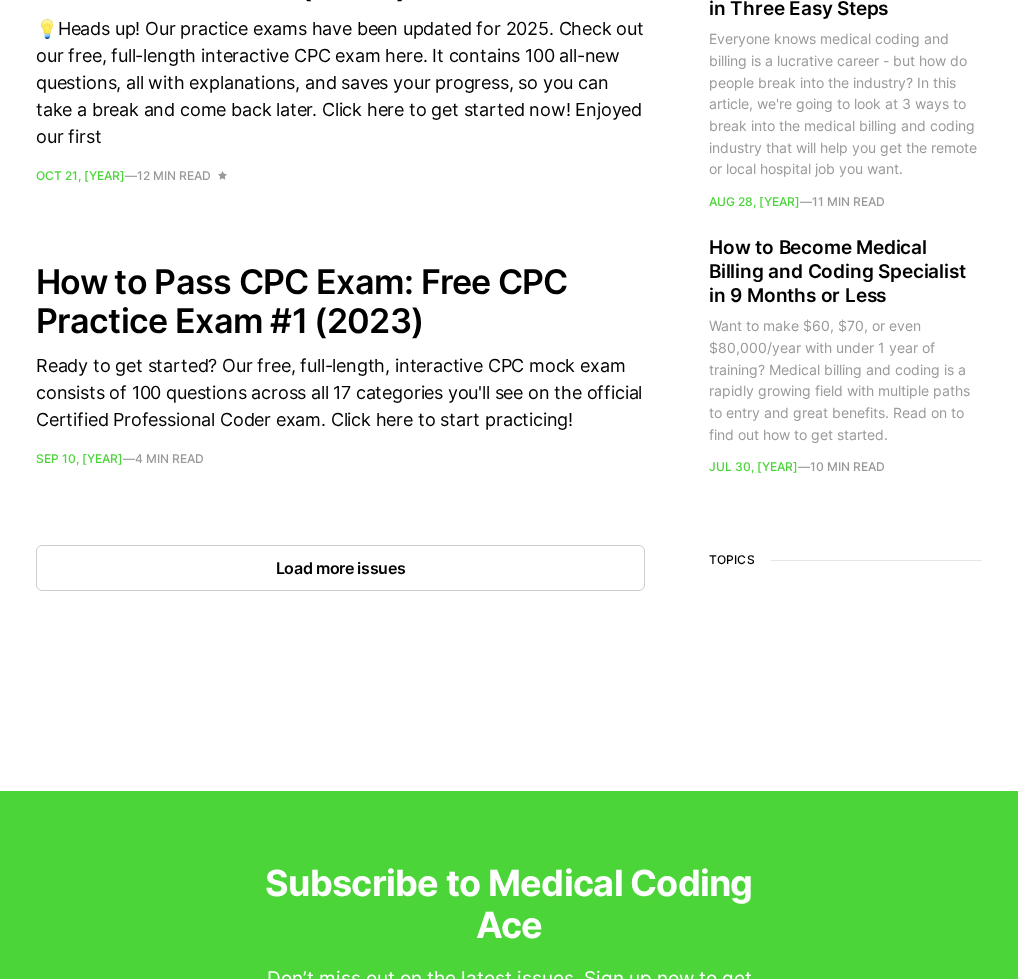 click on "Load more issues" at bounding box center [340, 568] 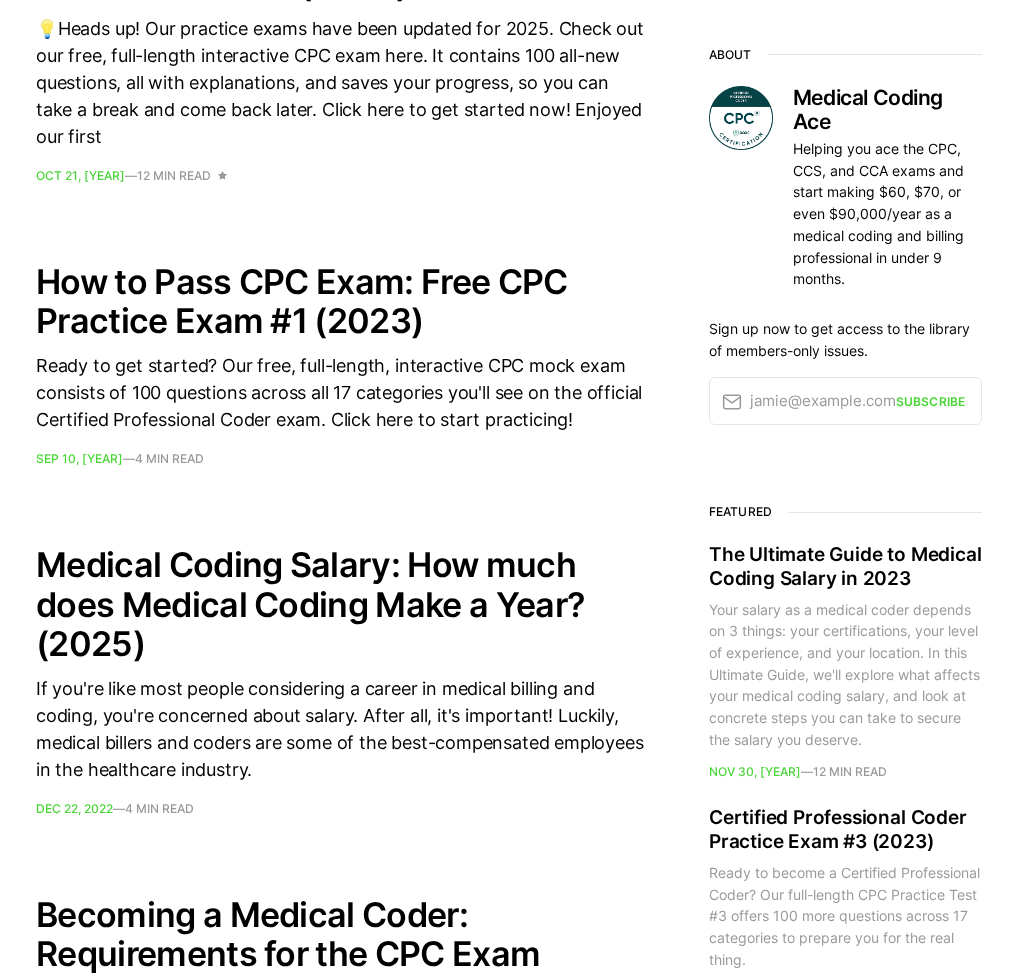 click on "Medical Coding Salary: How much does Medical Coding Make a Year? (2025)" at bounding box center [340, 603] 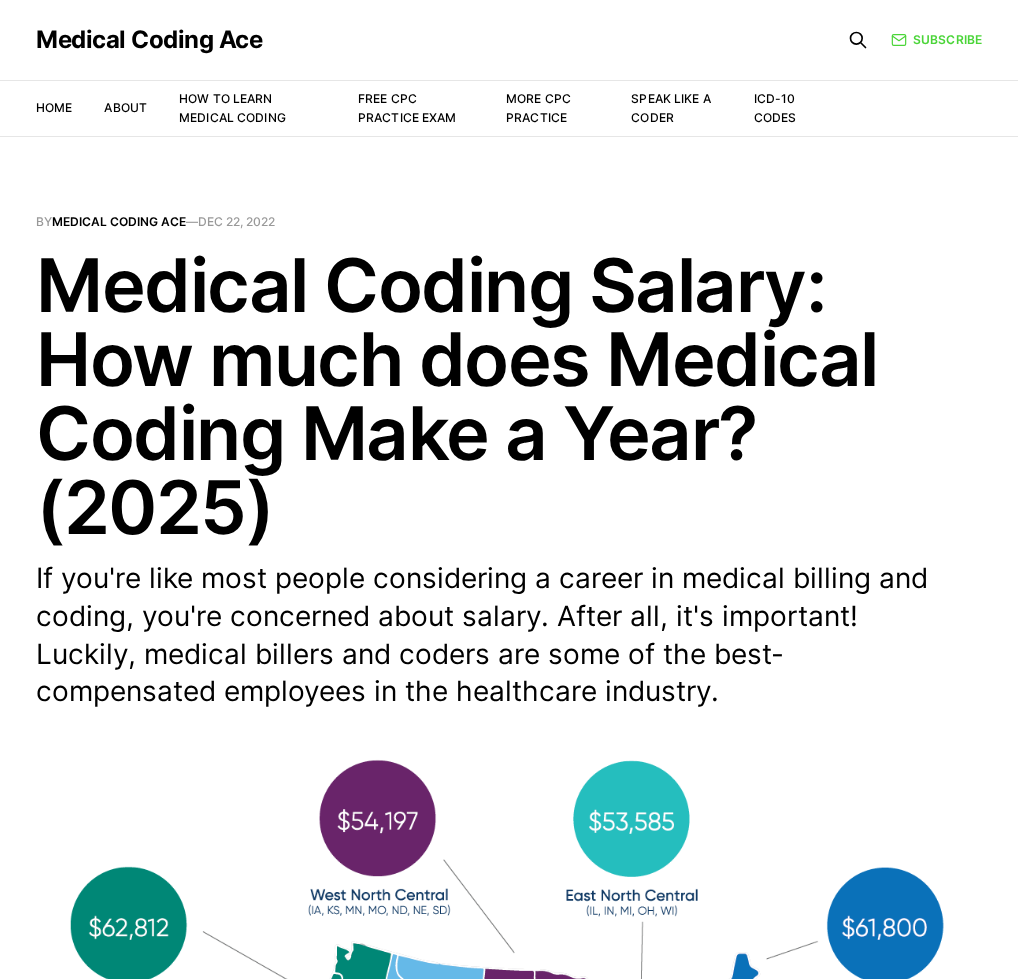 scroll, scrollTop: 0, scrollLeft: 0, axis: both 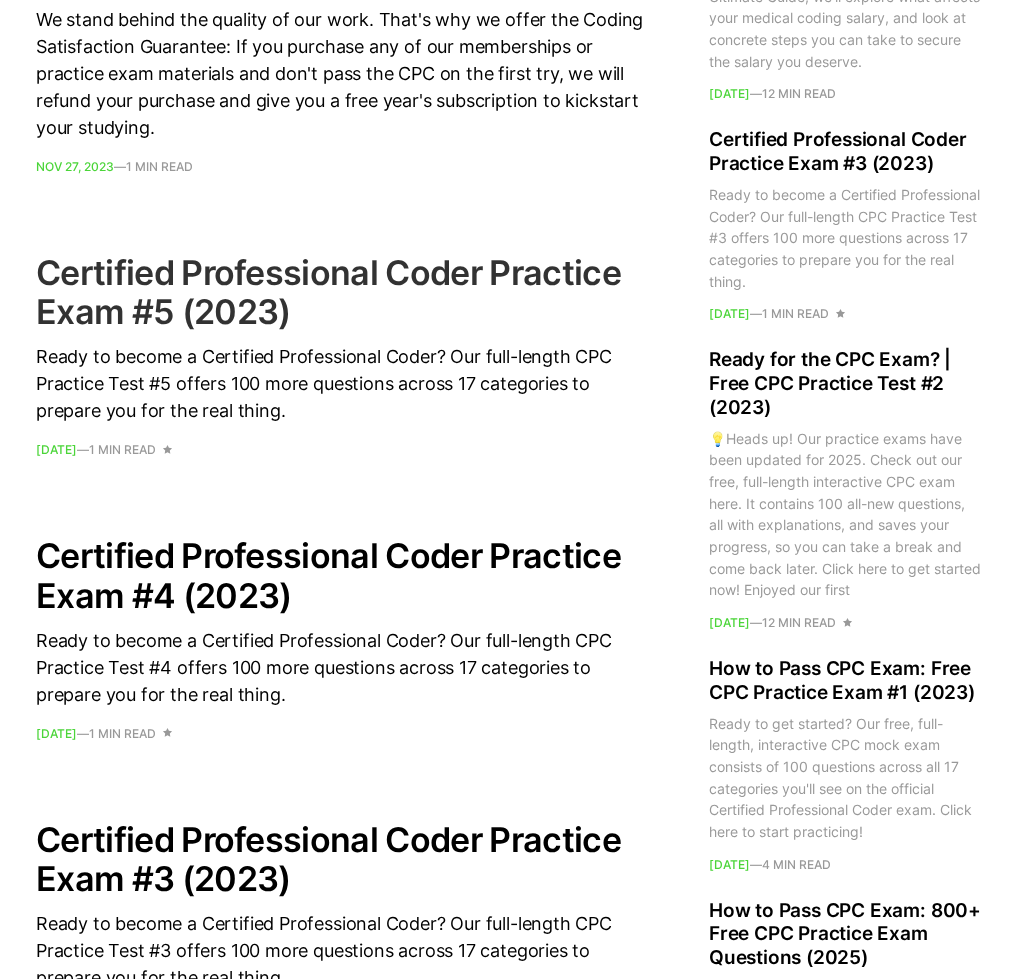 click on "Certified Professional Coder Practice Exam #5 (2023)" at bounding box center (340, 292) 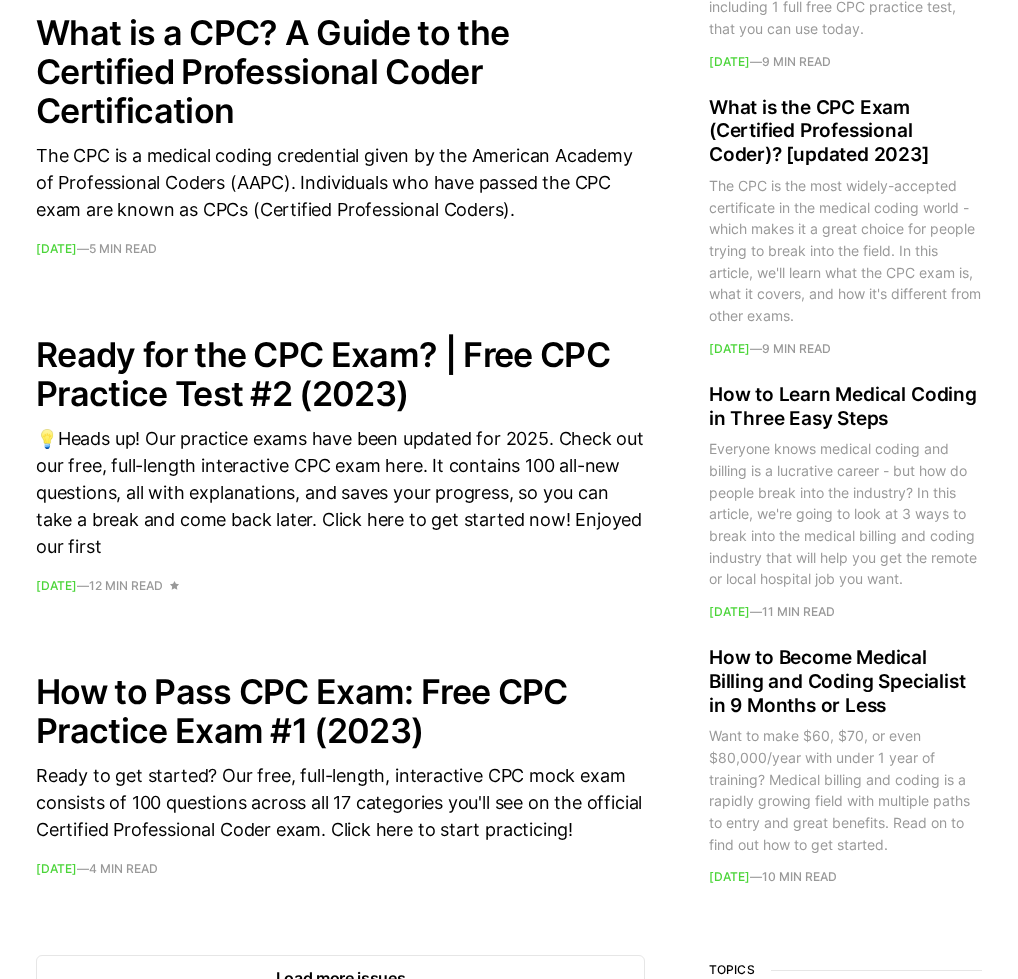 scroll, scrollTop: 2600, scrollLeft: 0, axis: vertical 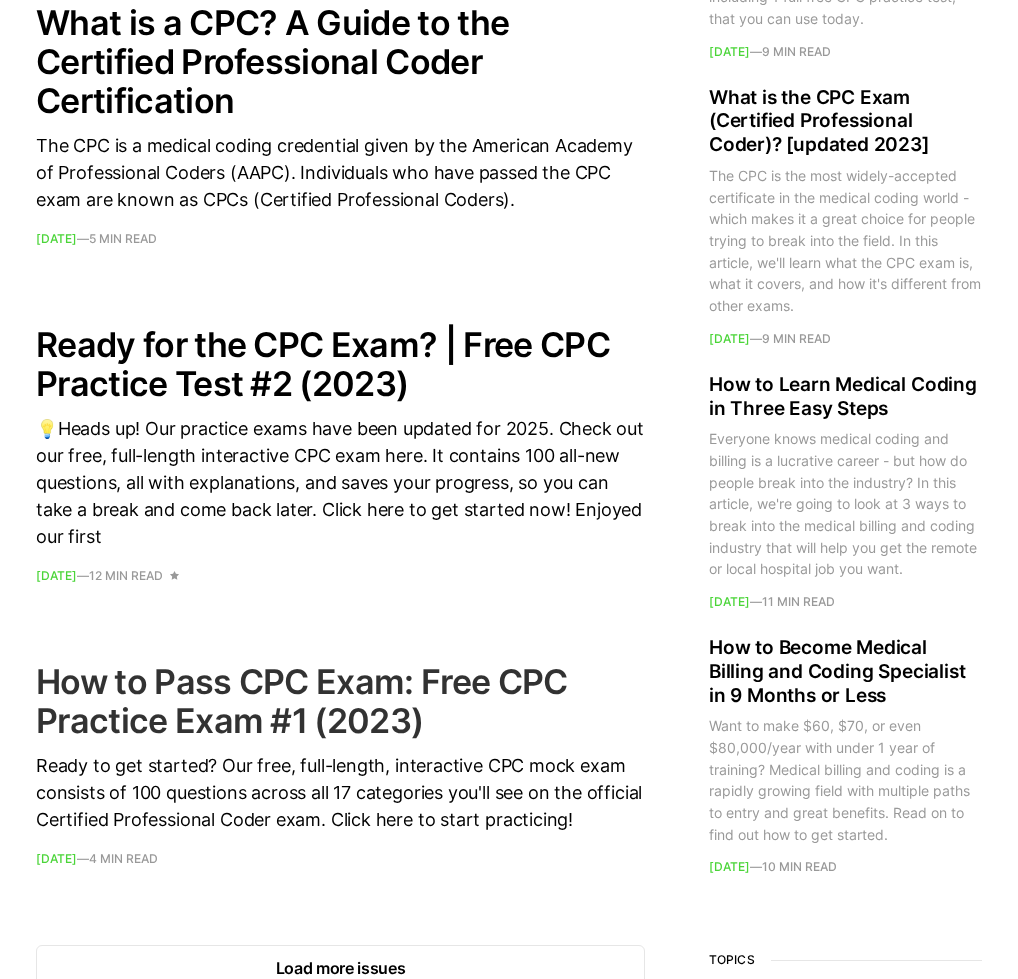 click on "How to Pass CPC Exam: Free CPC Practice Exam #1 (2023)" at bounding box center (340, 701) 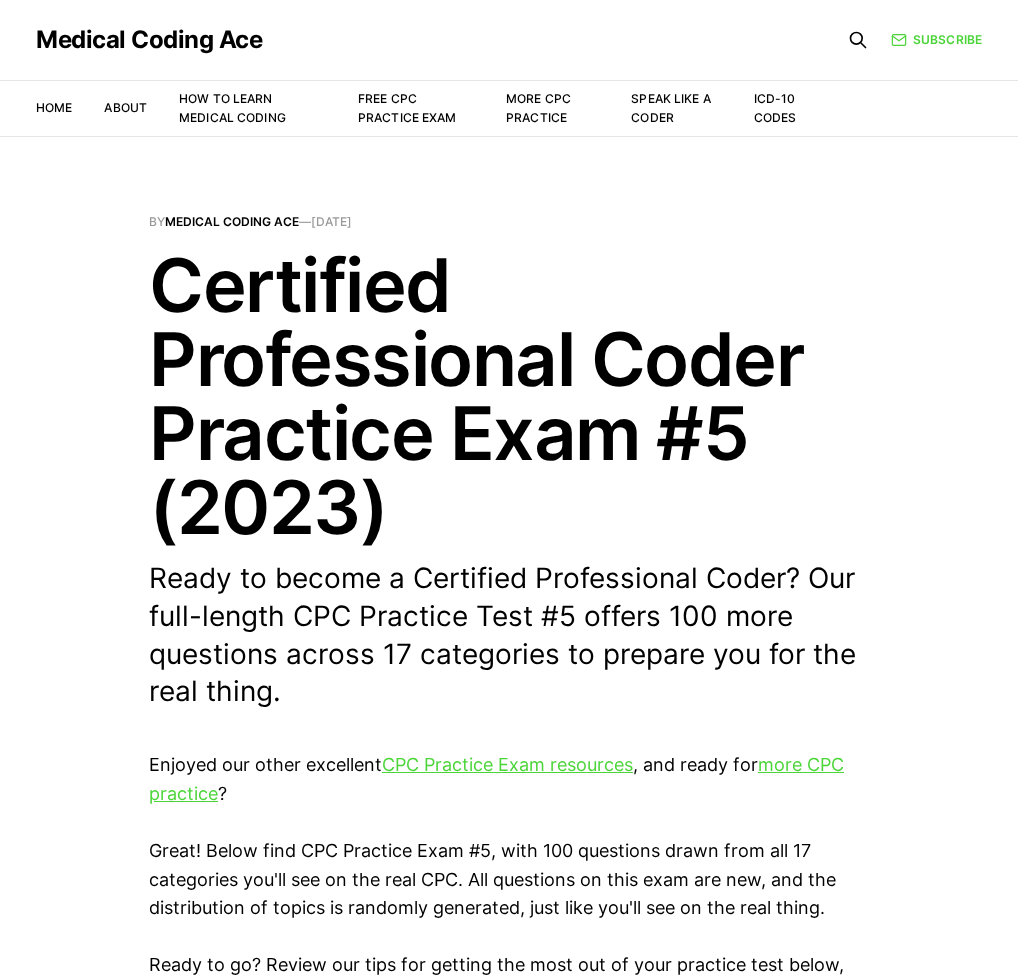 scroll, scrollTop: 600, scrollLeft: 0, axis: vertical 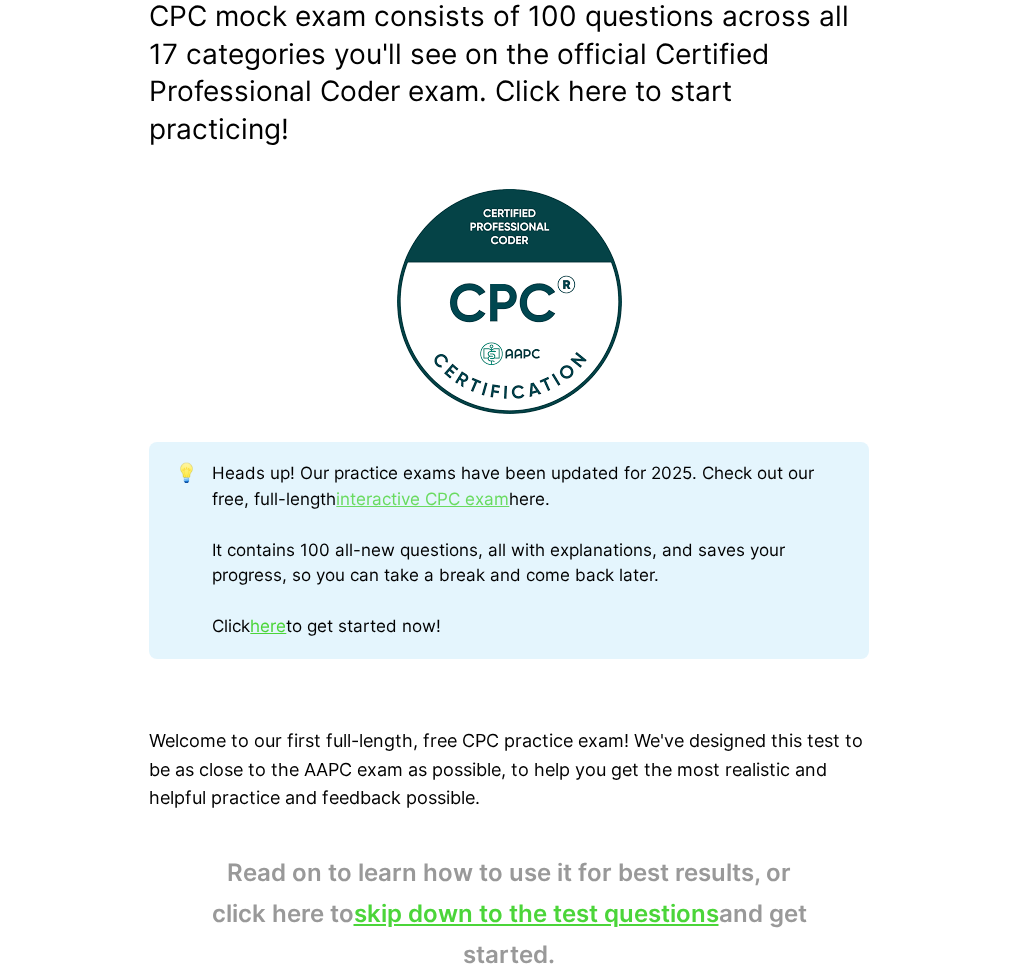 click on "interactive CPC exam" at bounding box center (422, 499) 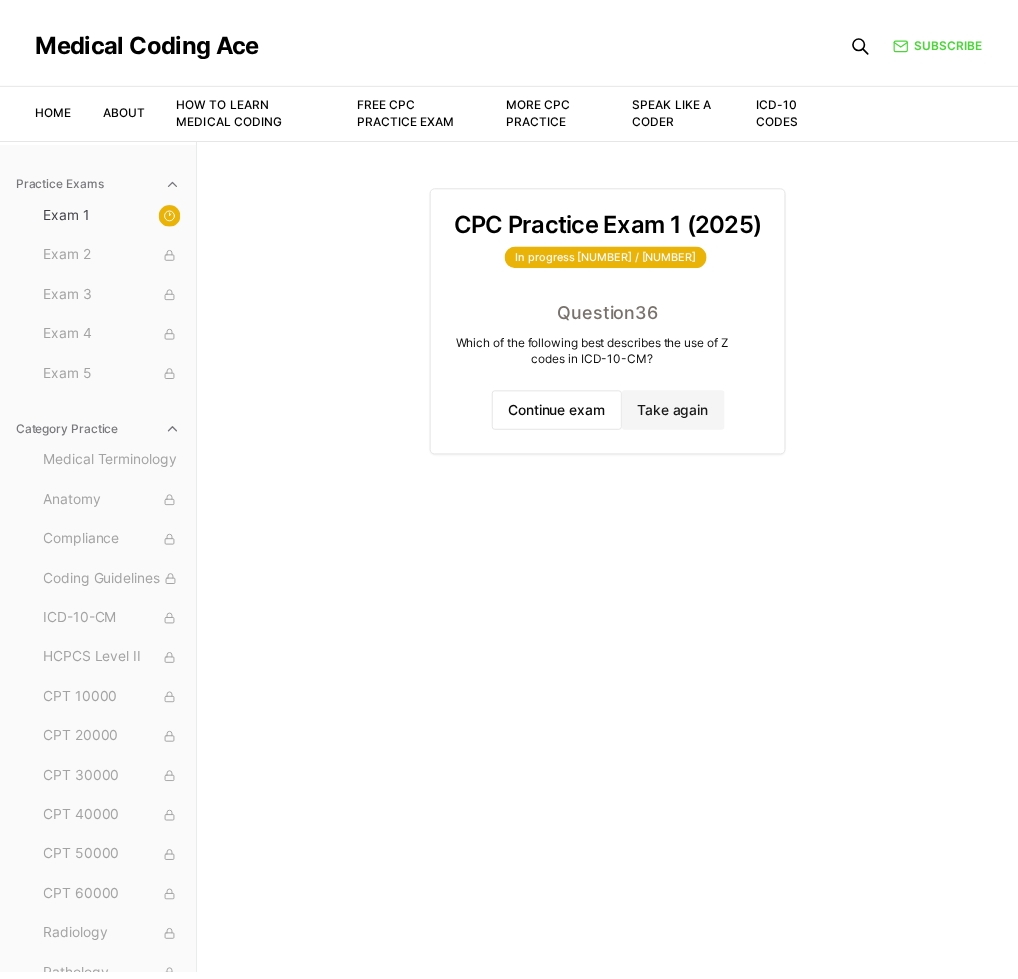 scroll, scrollTop: 0, scrollLeft: 0, axis: both 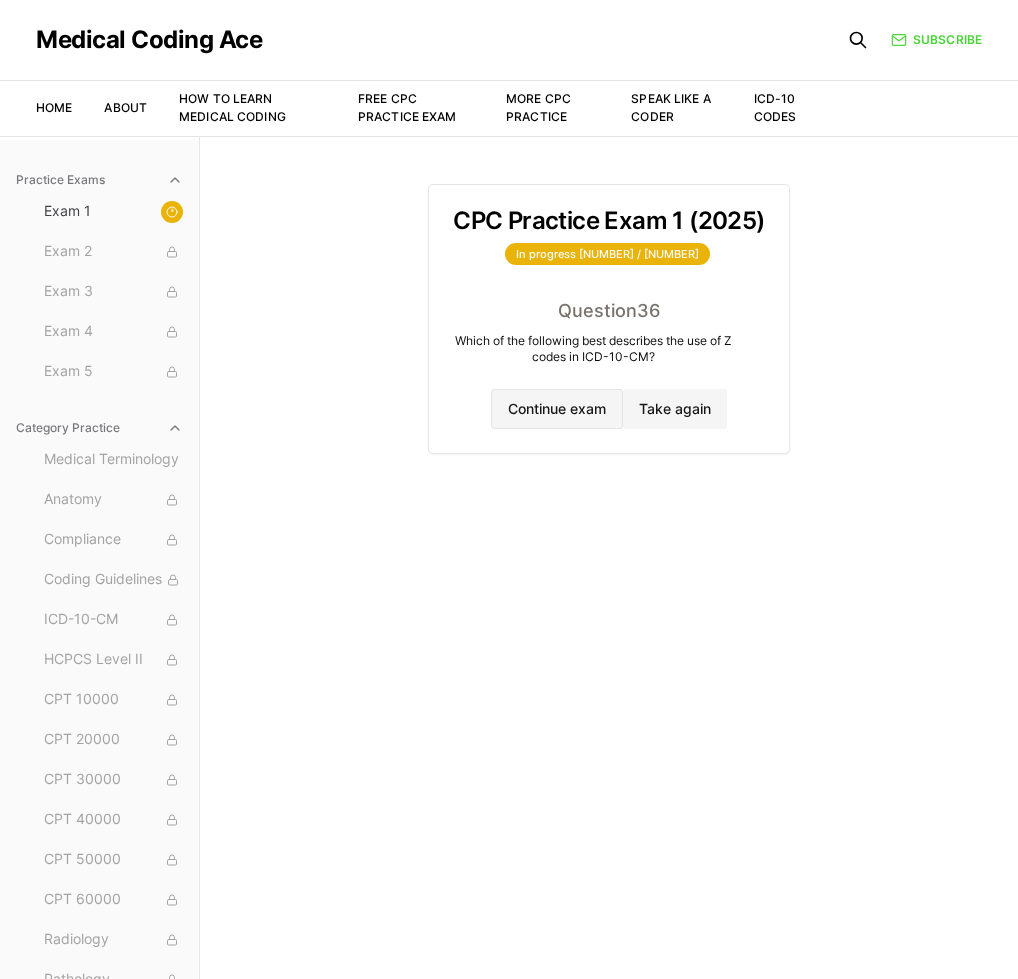 click on "Continue exam" at bounding box center [557, 409] 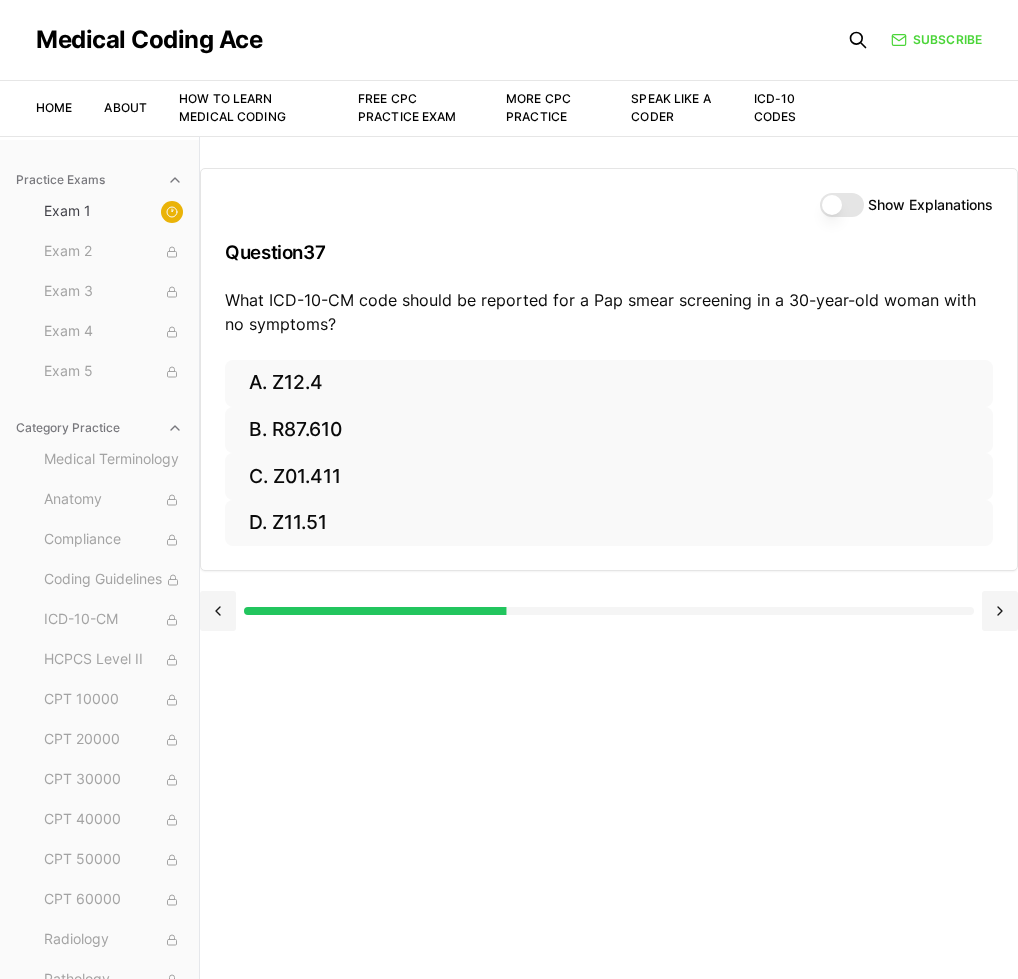 click on "Show Explanations" at bounding box center (842, 205) 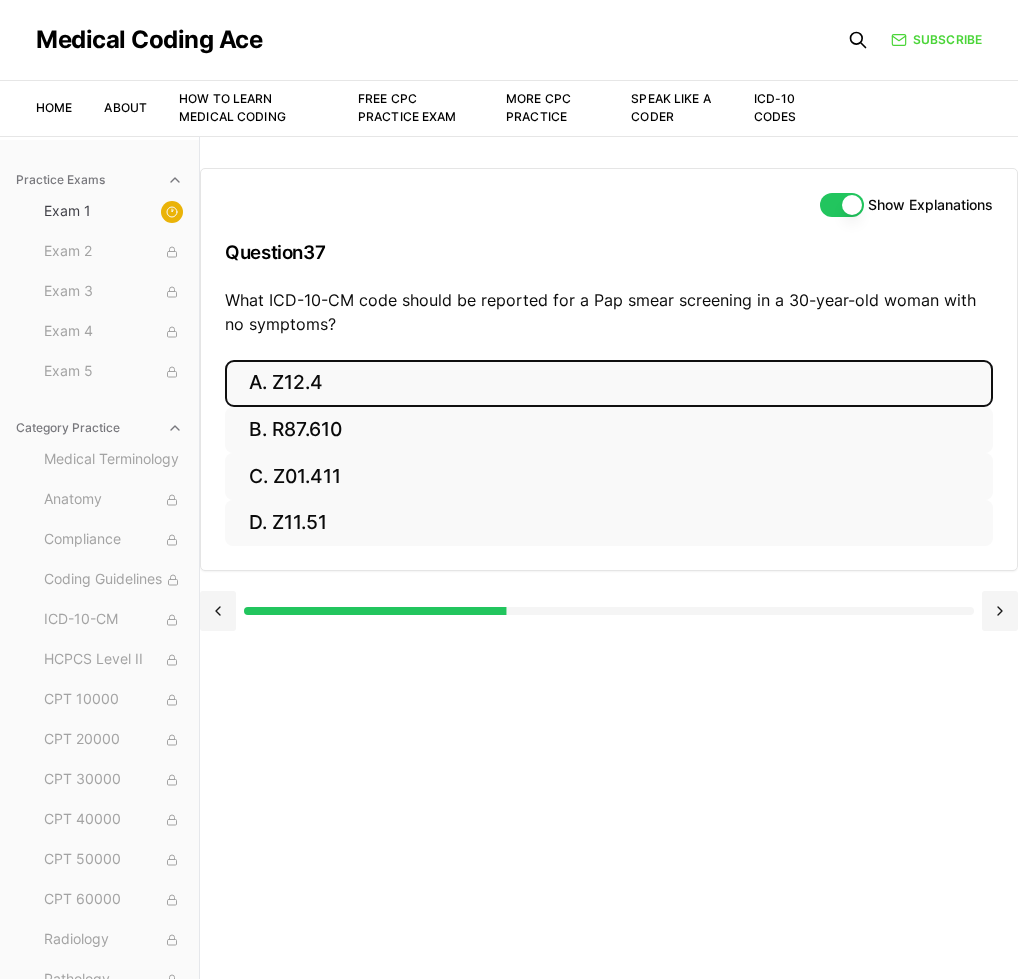click on "A. Z12.4" at bounding box center [609, 383] 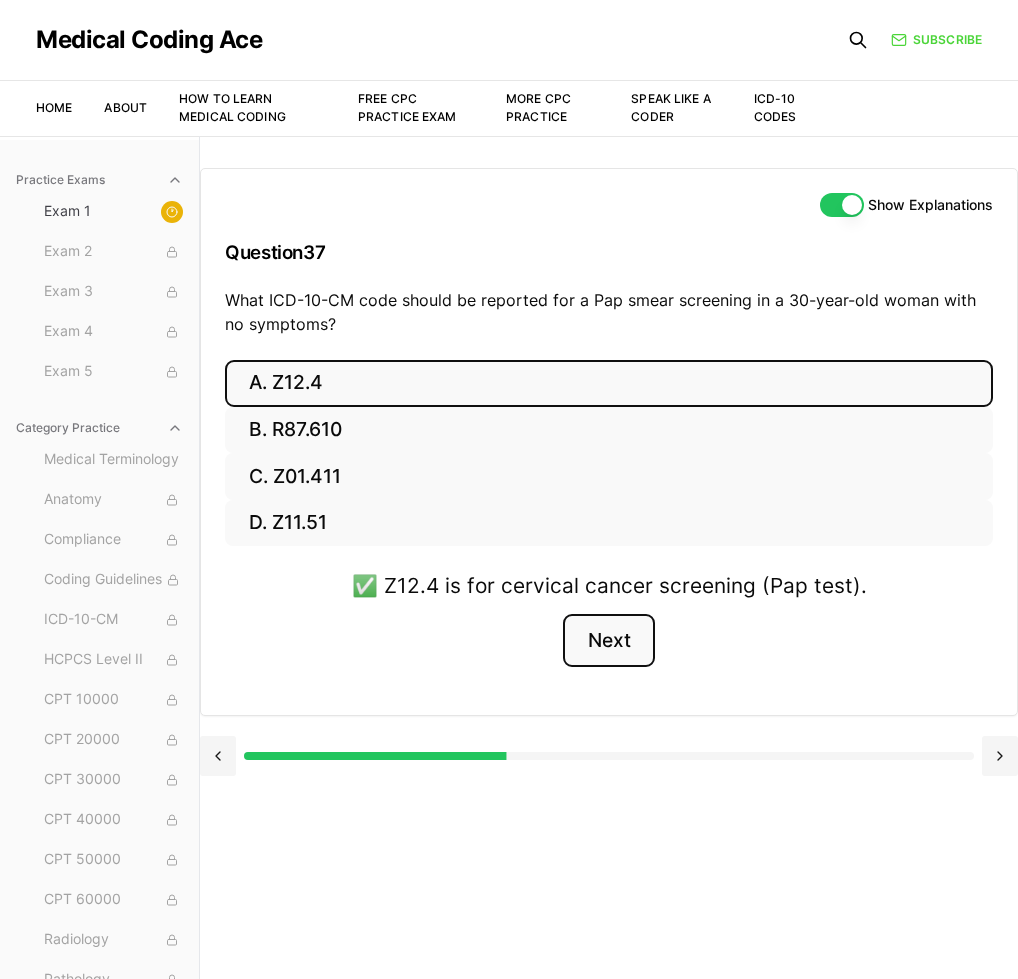 click on "Next" at bounding box center (608, 641) 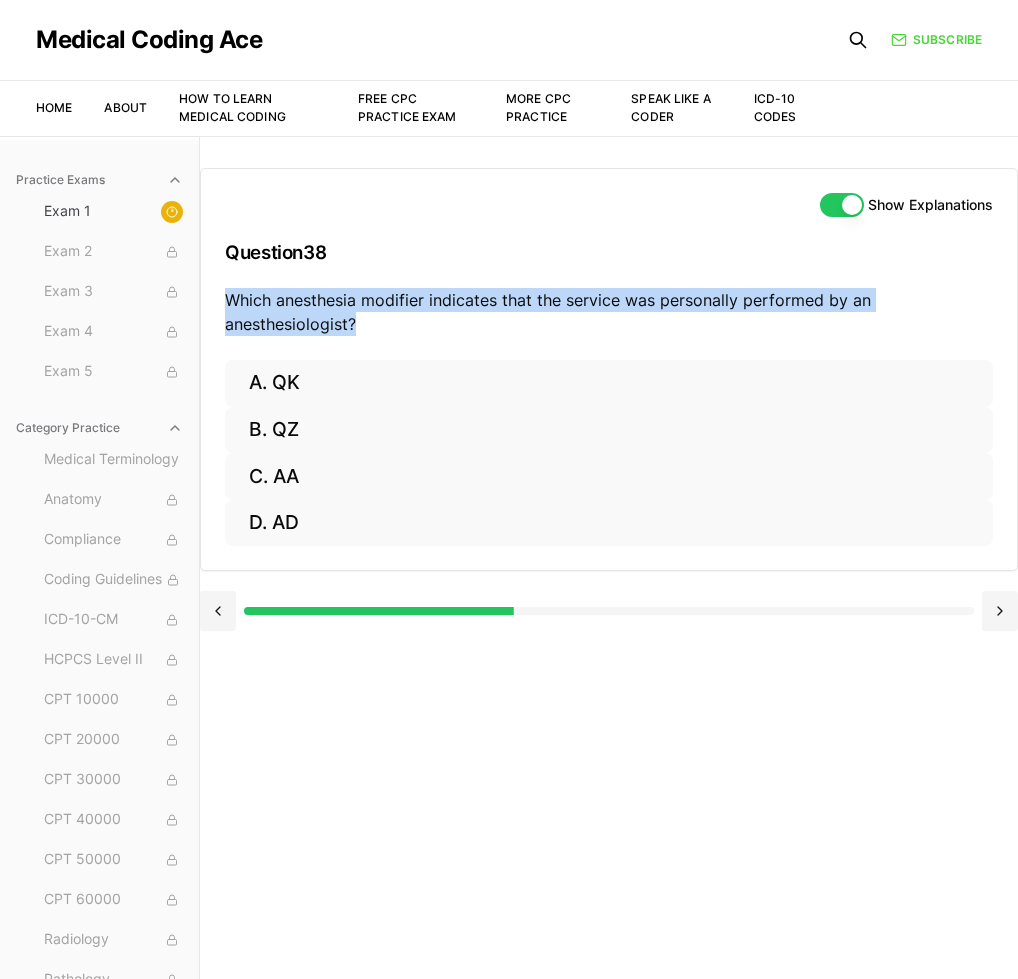 drag, startPoint x: 240, startPoint y: 295, endPoint x: 407, endPoint y: 317, distance: 168.44287 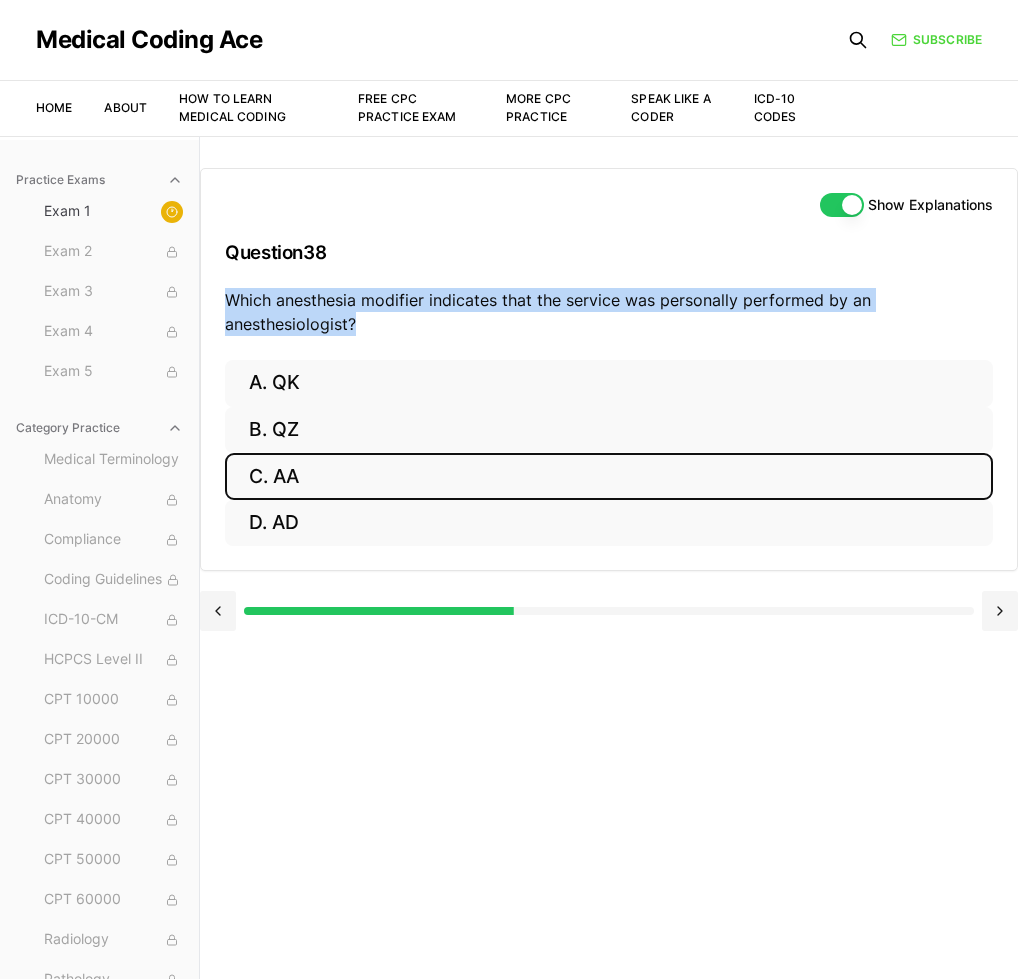 click on "C. AA" at bounding box center (609, 476) 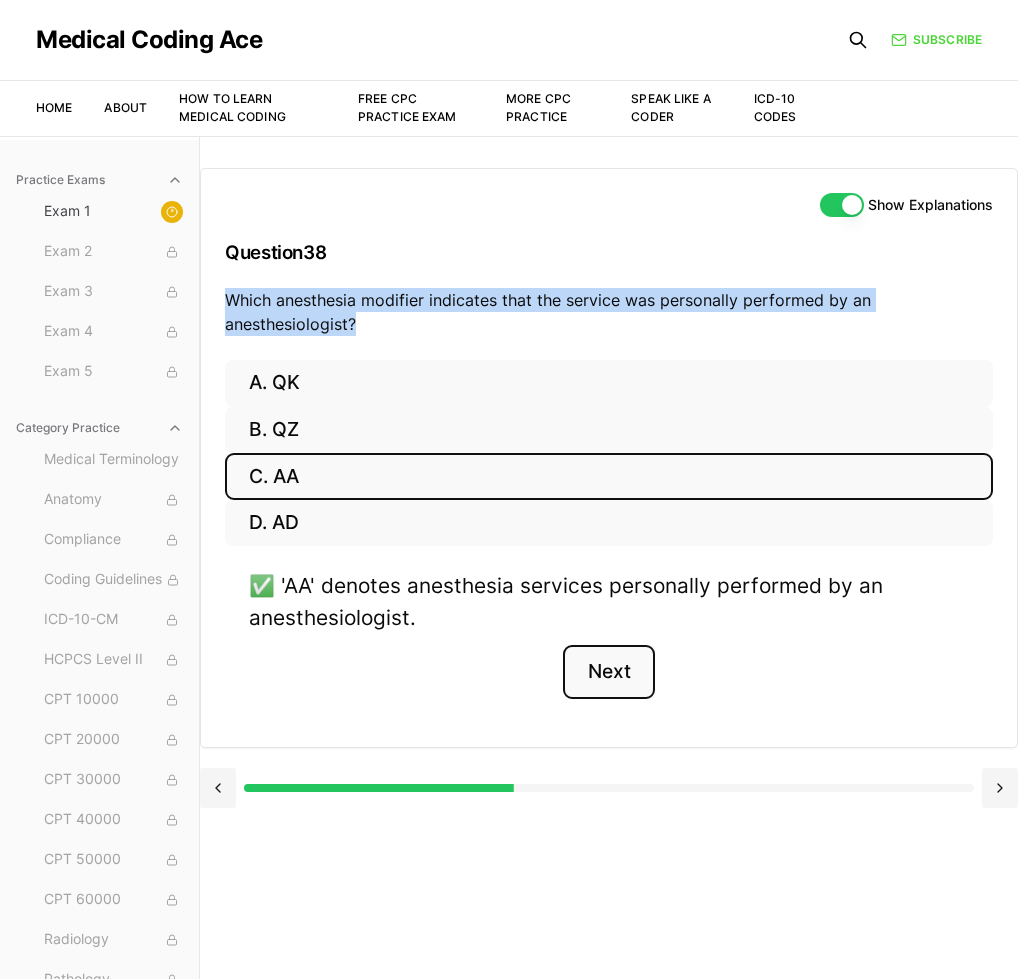 click on "Next" at bounding box center [608, 672] 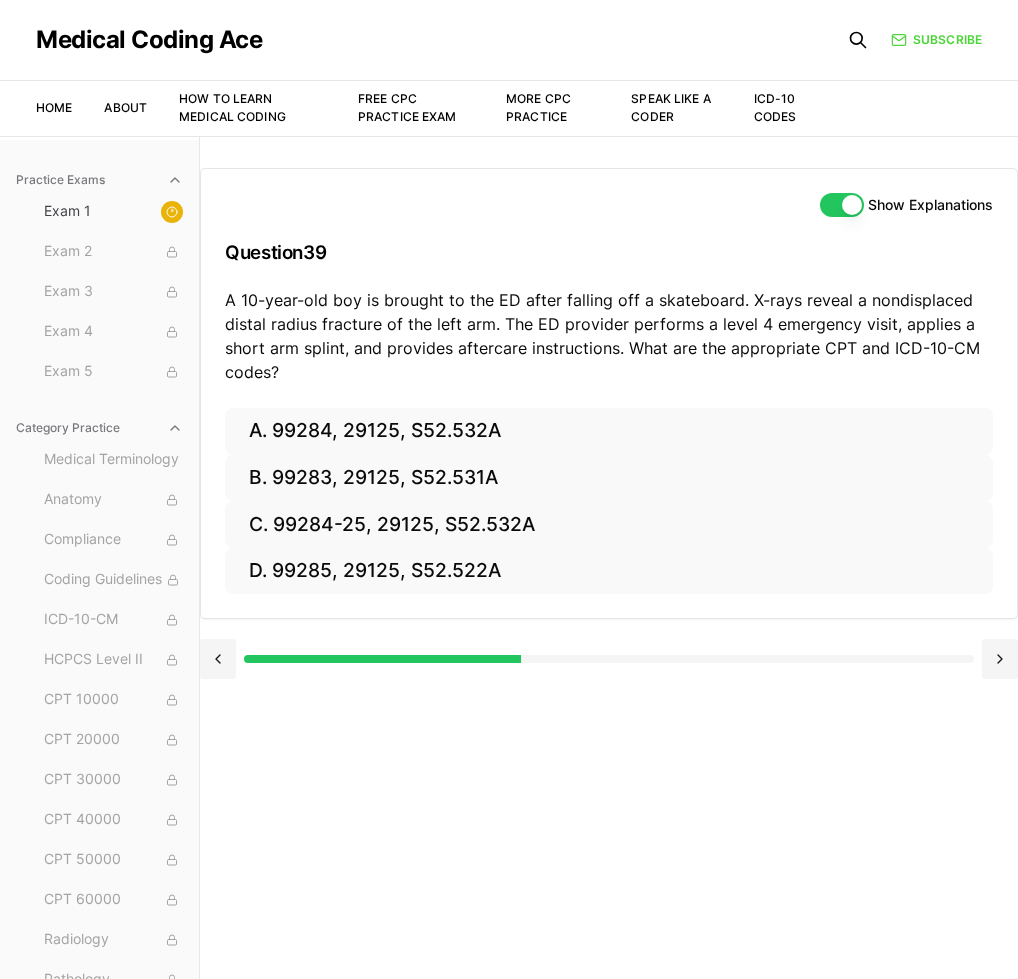 click on "A 10-year-old boy is brought to the ED after falling off a skateboard. X-rays reveal a nondisplaced distal radius fracture of the left arm. The ED provider performs a level 4 emergency visit, applies a short arm splint, and provides aftercare instructions. What are the appropriate CPT and ICD-10-CM codes?" at bounding box center [609, 336] 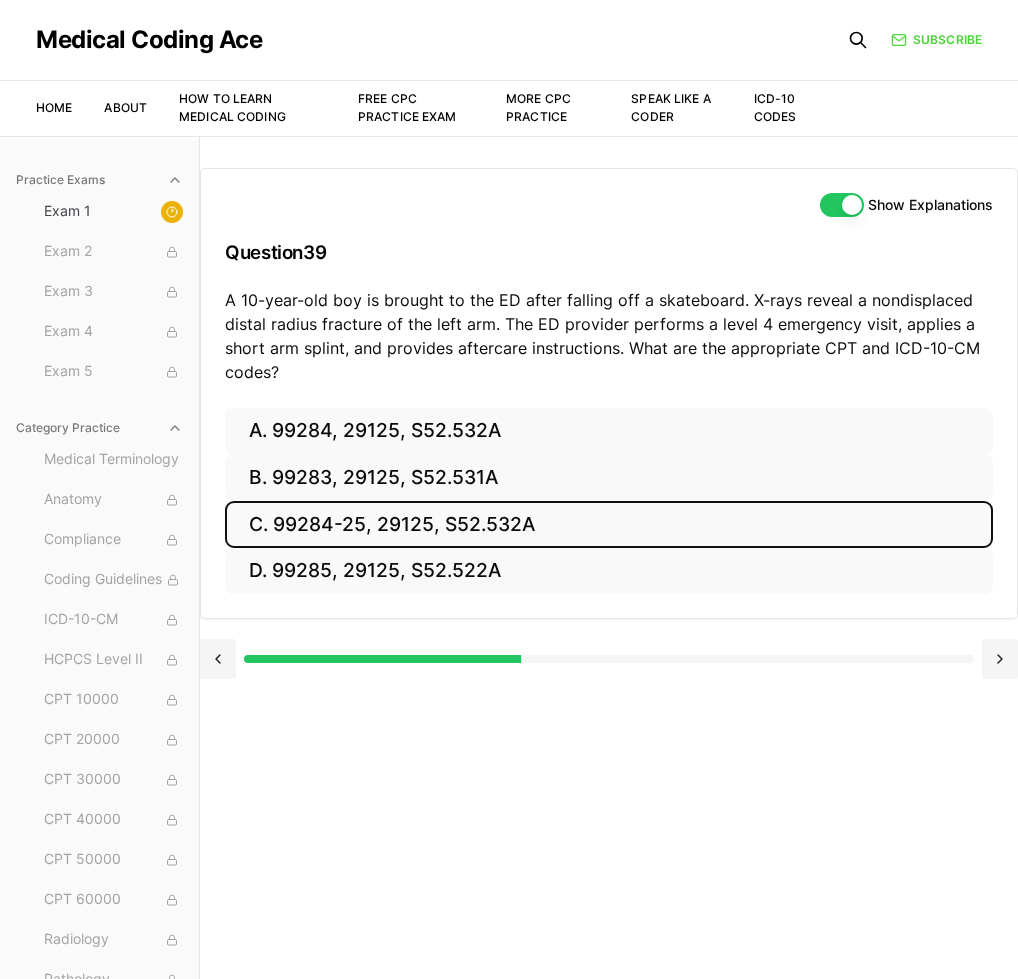 click on "C. 99284-25, 29125, S52.532A" at bounding box center (609, 524) 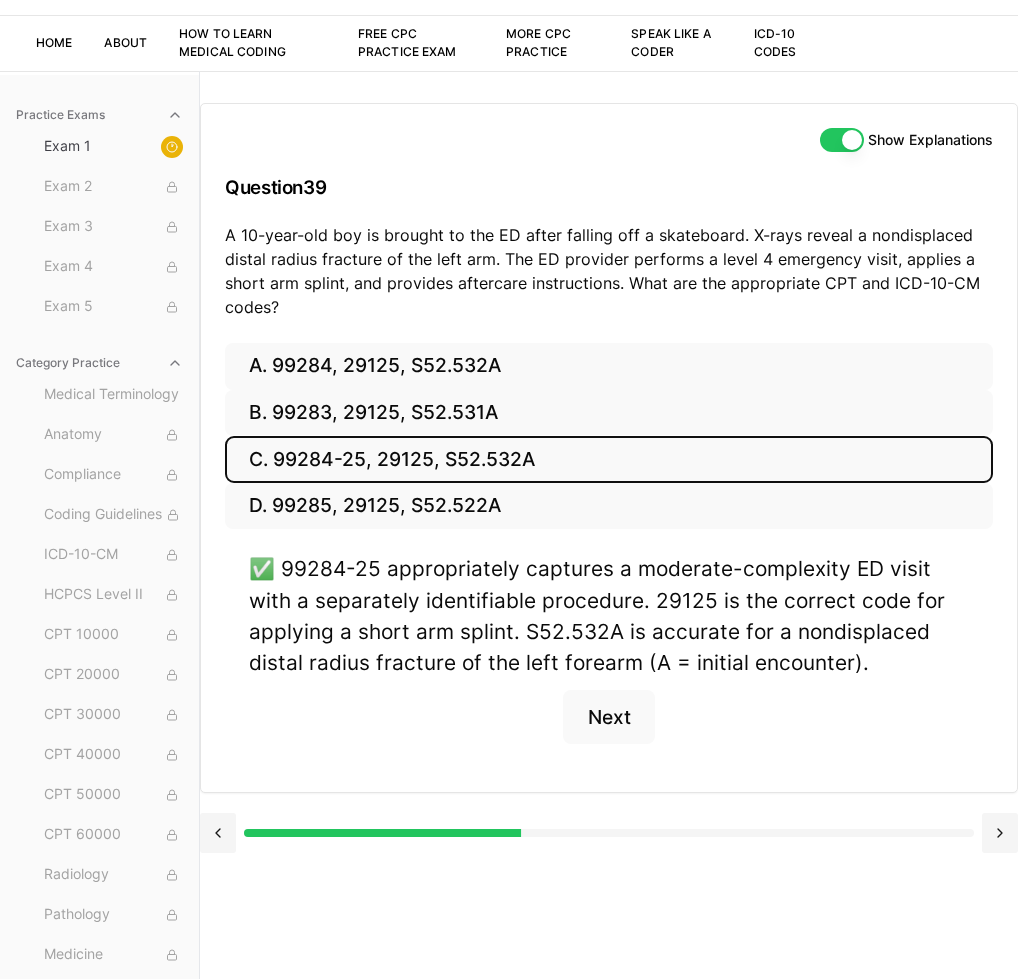 scroll, scrollTop: 100, scrollLeft: 0, axis: vertical 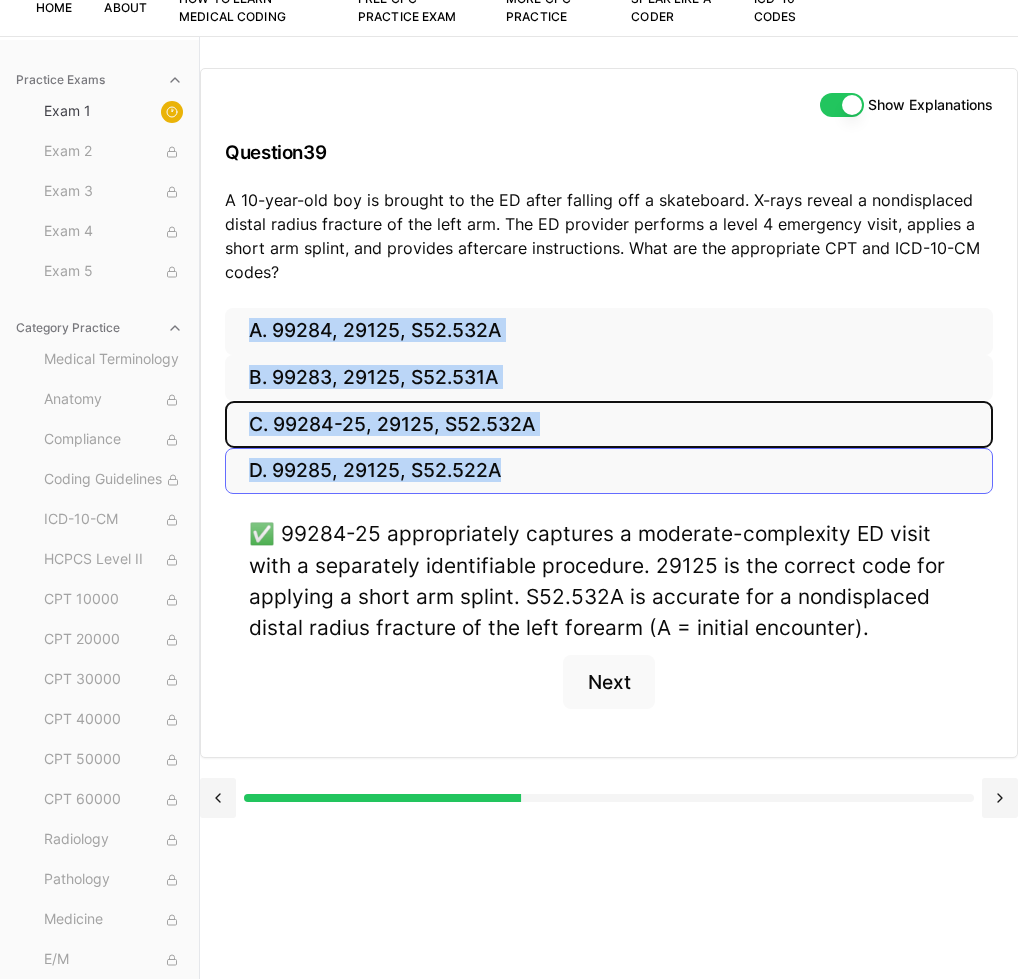 drag, startPoint x: 245, startPoint y: 309, endPoint x: 561, endPoint y: 457, distance: 348.94125 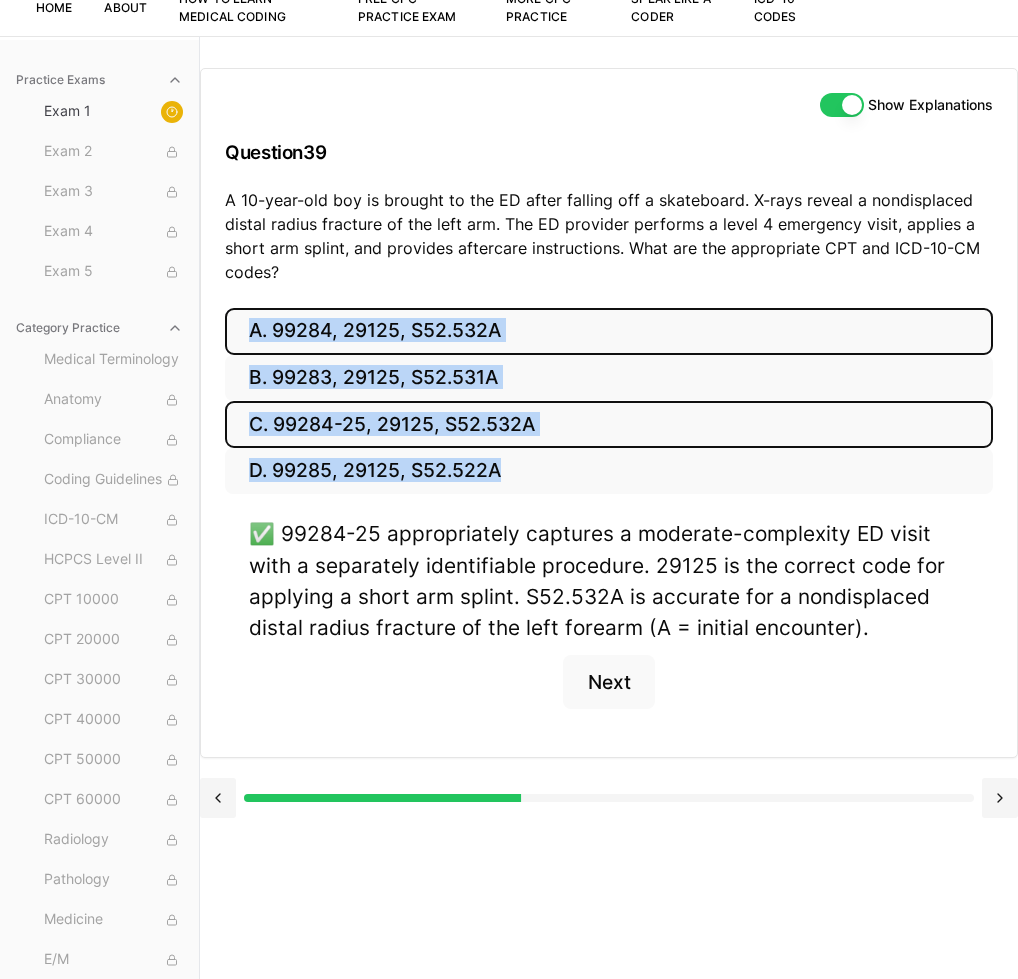 click on "A. 99284, 29125, S52.532A" at bounding box center [609, 331] 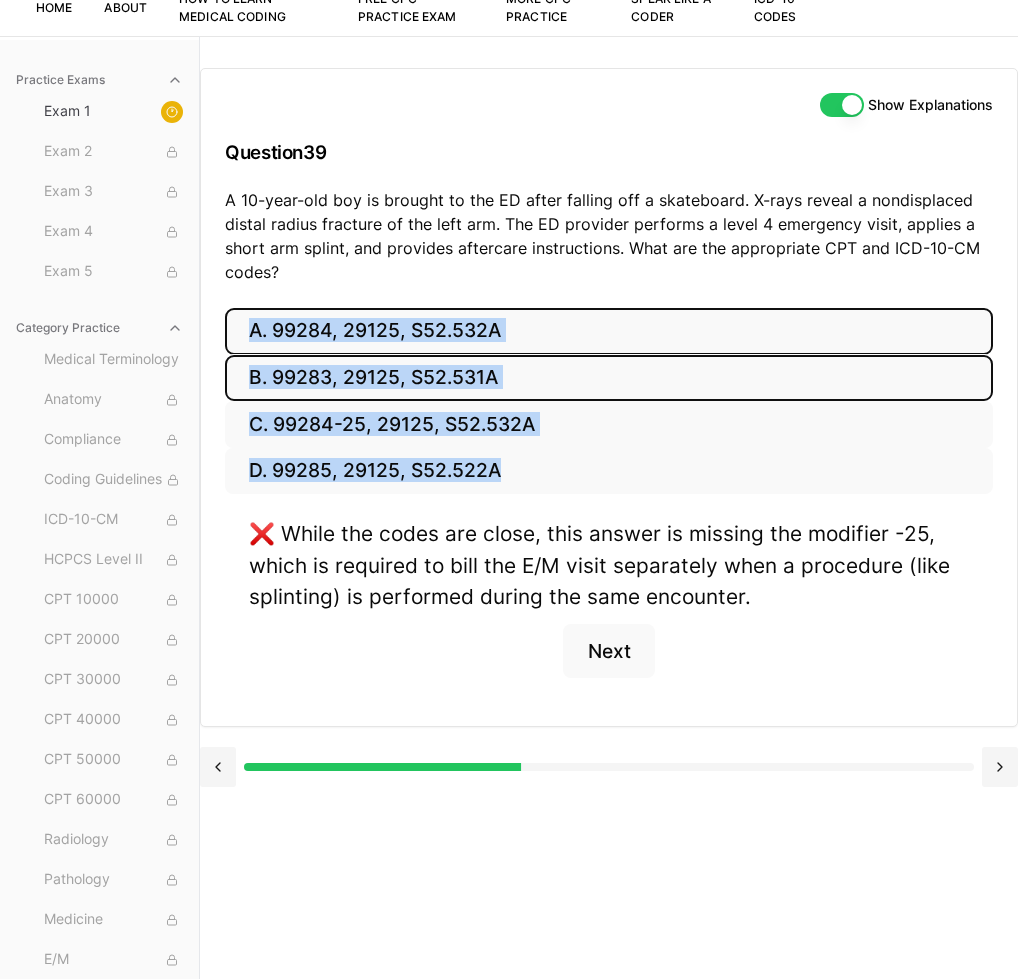 click on "B. 99283, 29125, S52.531A" at bounding box center [609, 378] 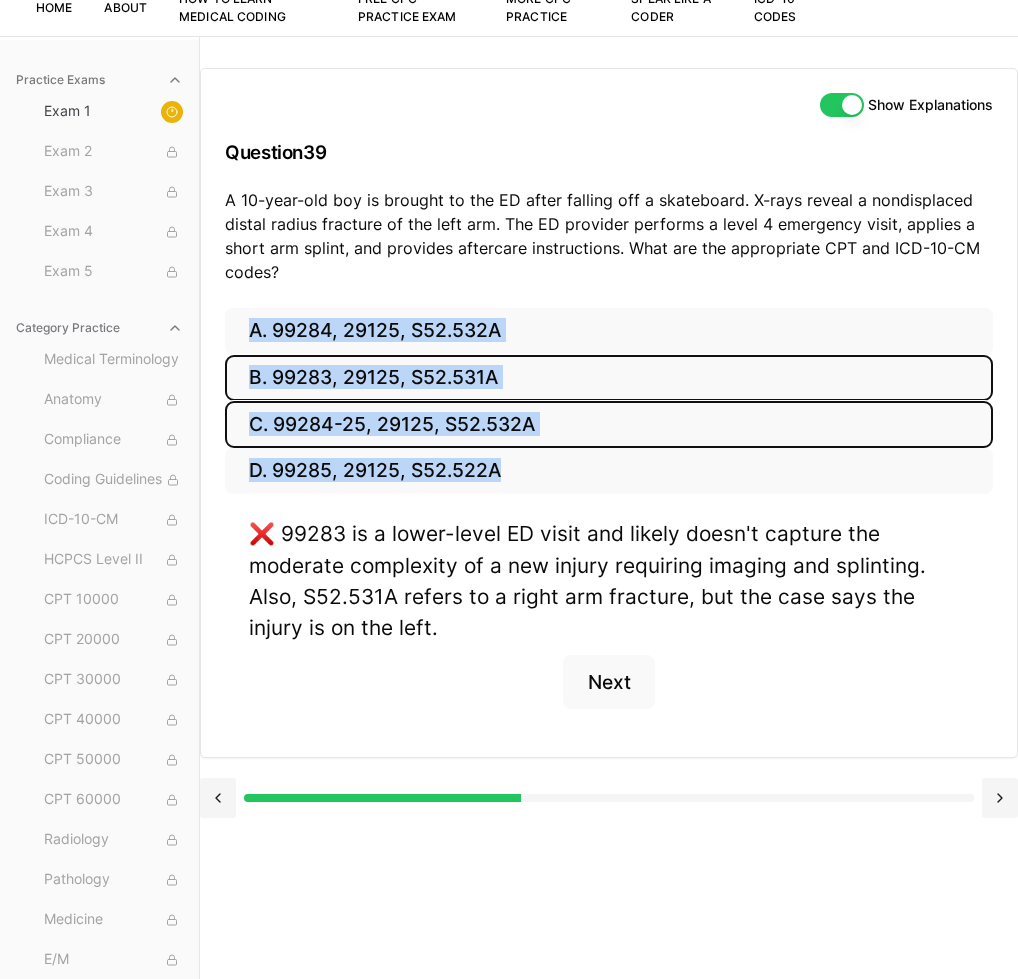 click on "C. 99284-25, 29125, S52.532A" at bounding box center (609, 424) 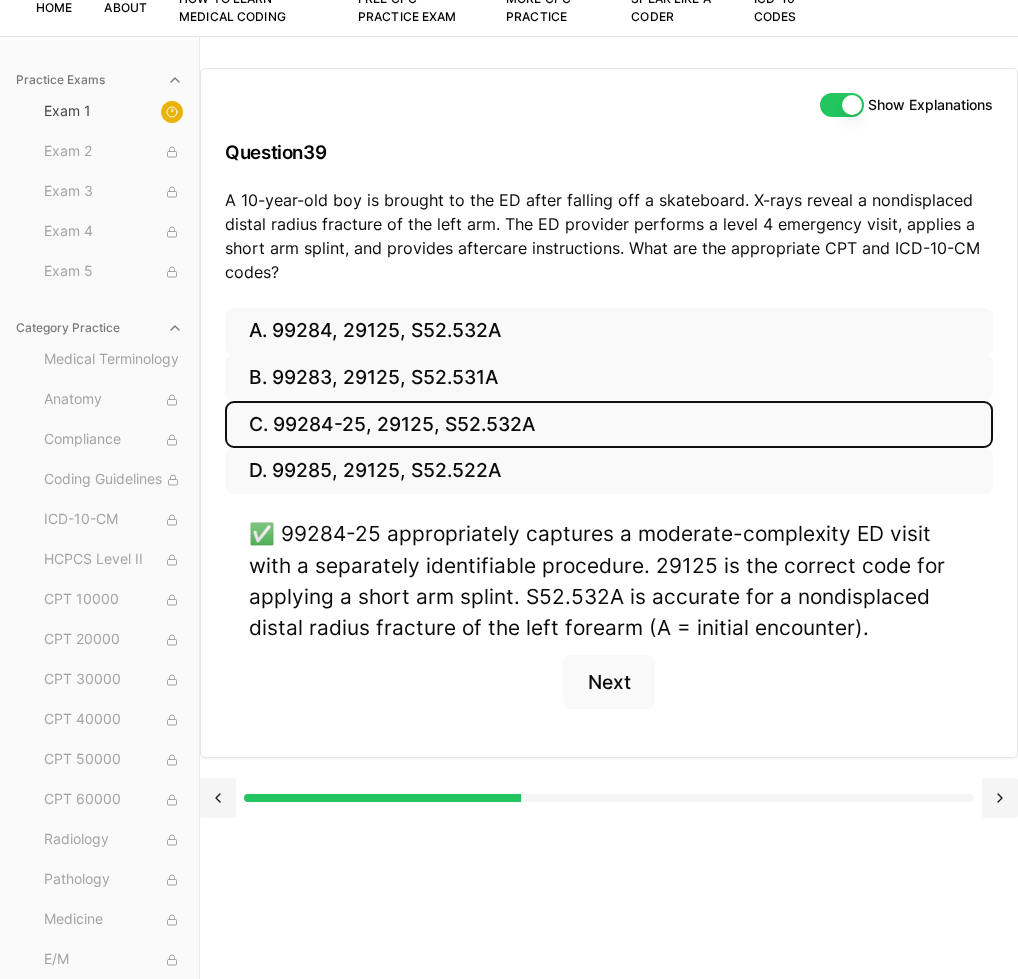 click on "✅ 99284-25 appropriately captures a moderate-complexity ED visit with a separately identifiable procedure. 29125 is the correct code for applying a short arm splint. S52.532A is accurate for a nondisplaced distal radius fracture of the left forearm (A = initial encounter)." at bounding box center [609, 580] 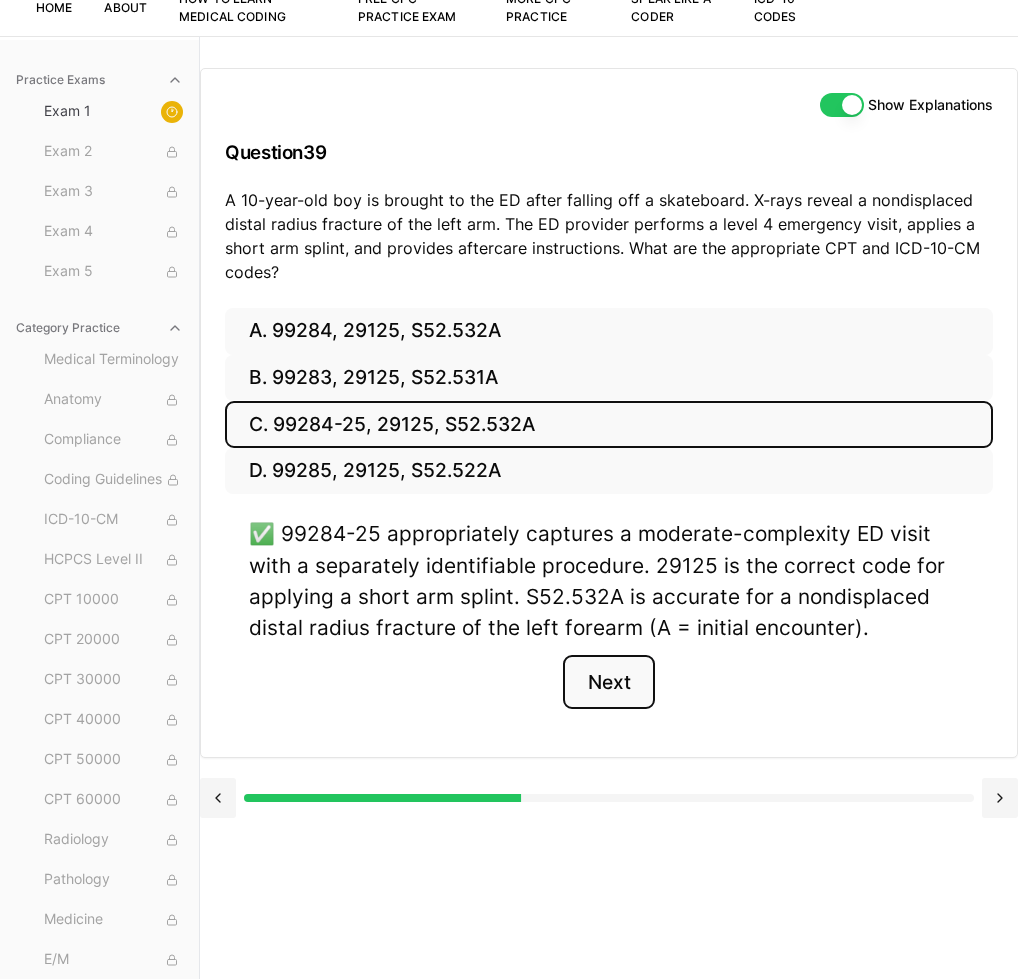 click on "Next" at bounding box center [608, 682] 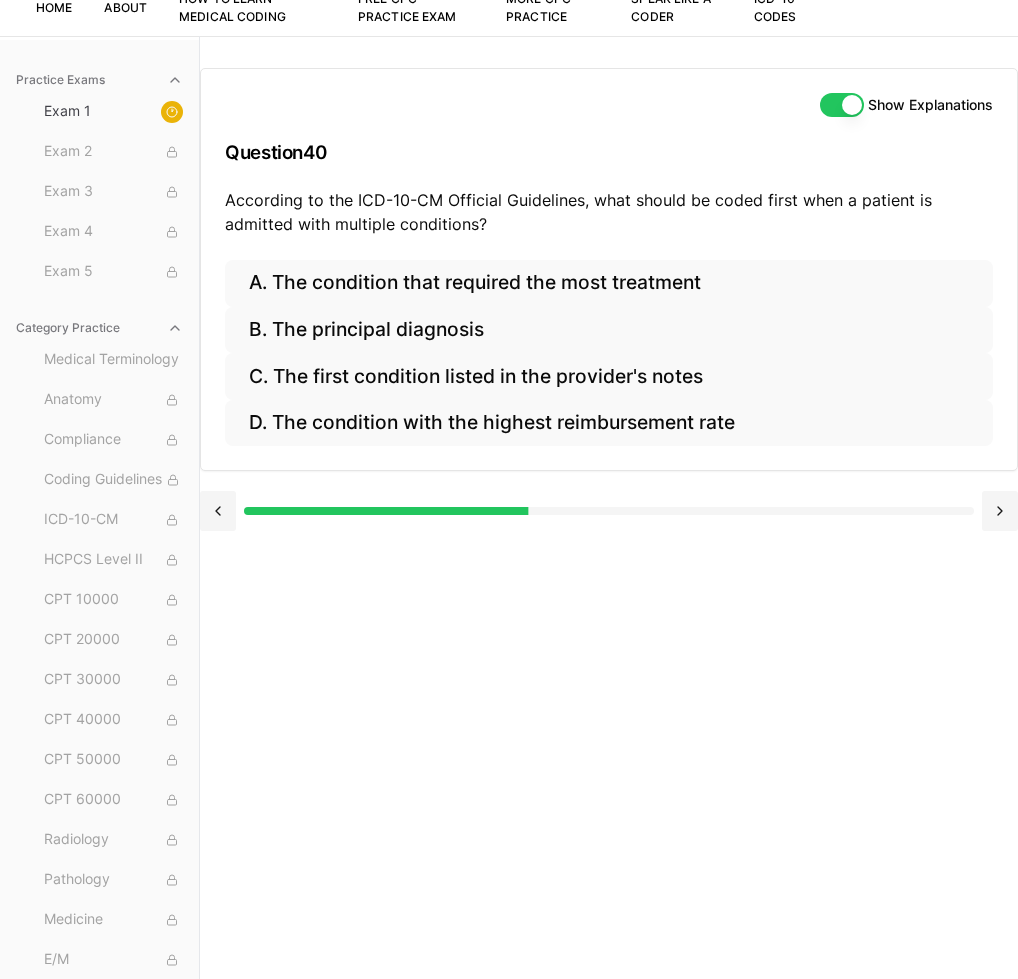 click on "Show Explanations Question  40 According to the ICD-10-CM Official Guidelines, what should be coded first when a patient is admitted with multiple conditions? A. The condition that required the most treatment B. The principal diagnosis C. The first condition listed in the provider's notes D. The condition with the highest reimbursement rate" at bounding box center (609, 525) 